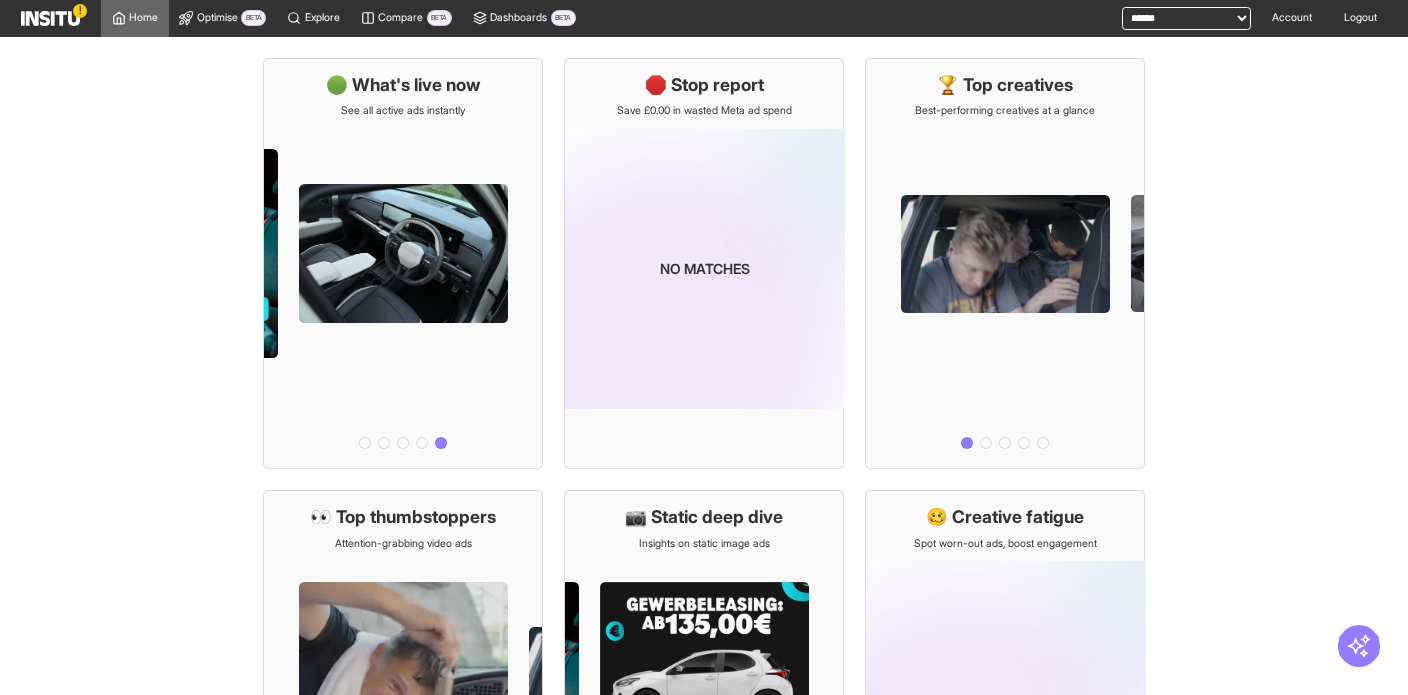 scroll, scrollTop: 0, scrollLeft: 0, axis: both 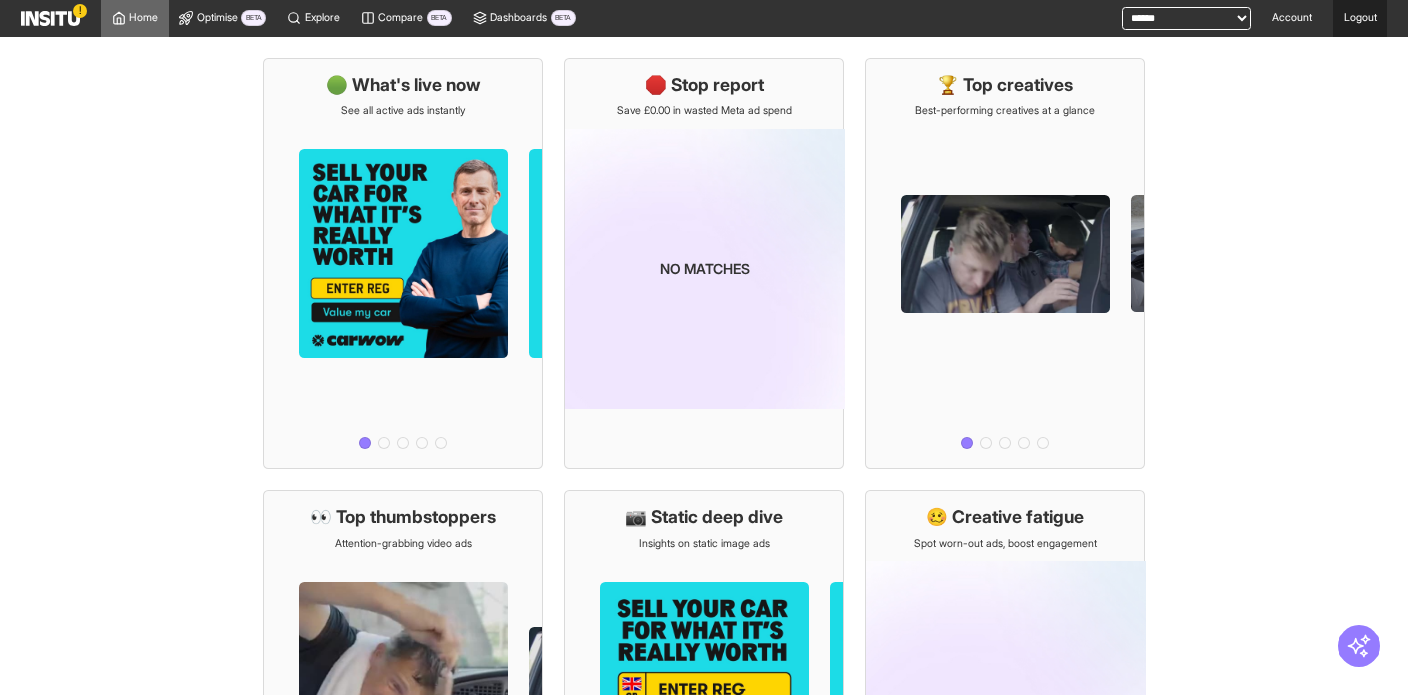 click on "Logout" at bounding box center (1360, 18) 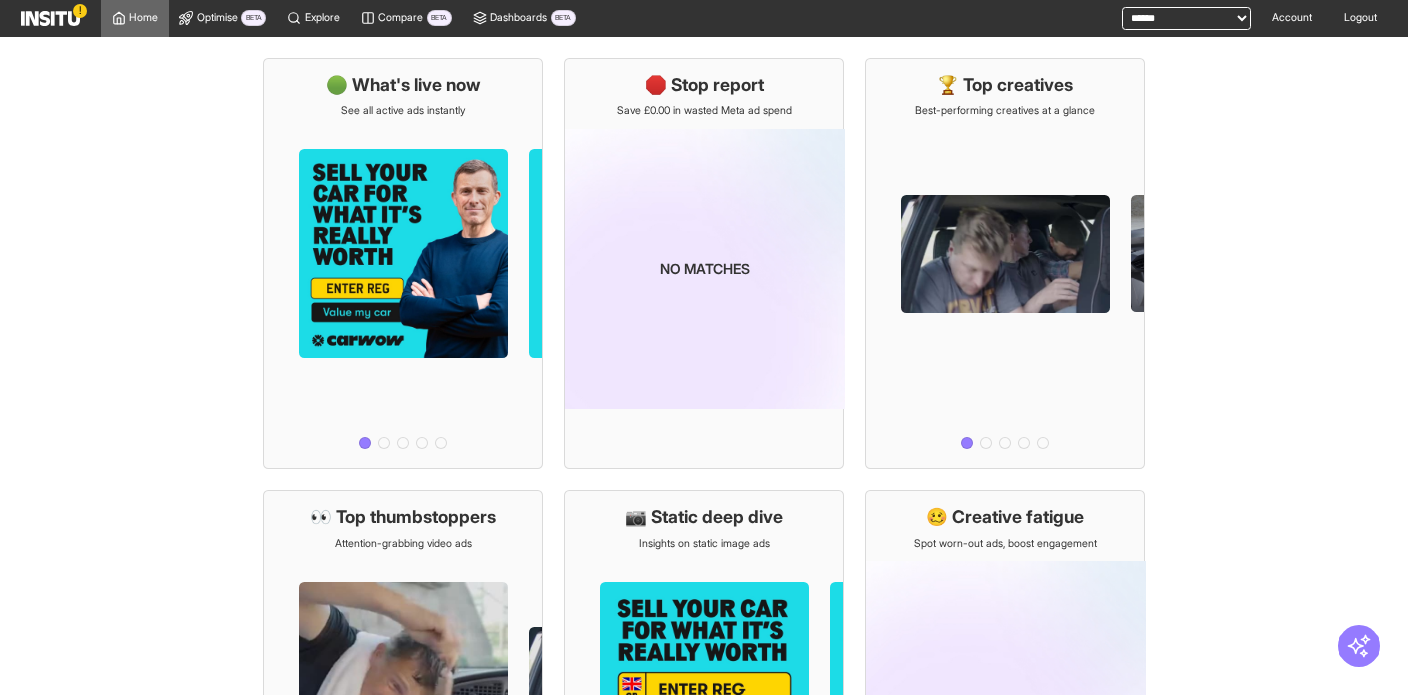 scroll, scrollTop: 0, scrollLeft: 0, axis: both 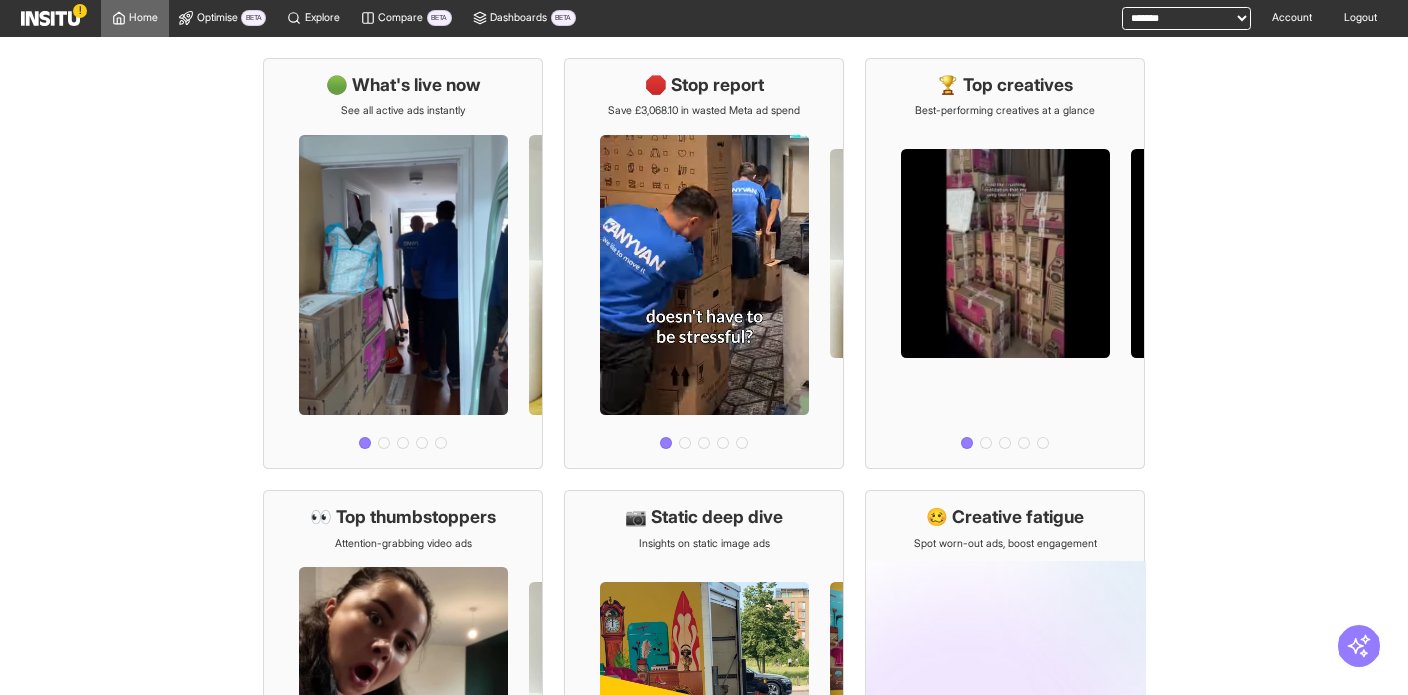 click on "**********" at bounding box center [1186, 18] 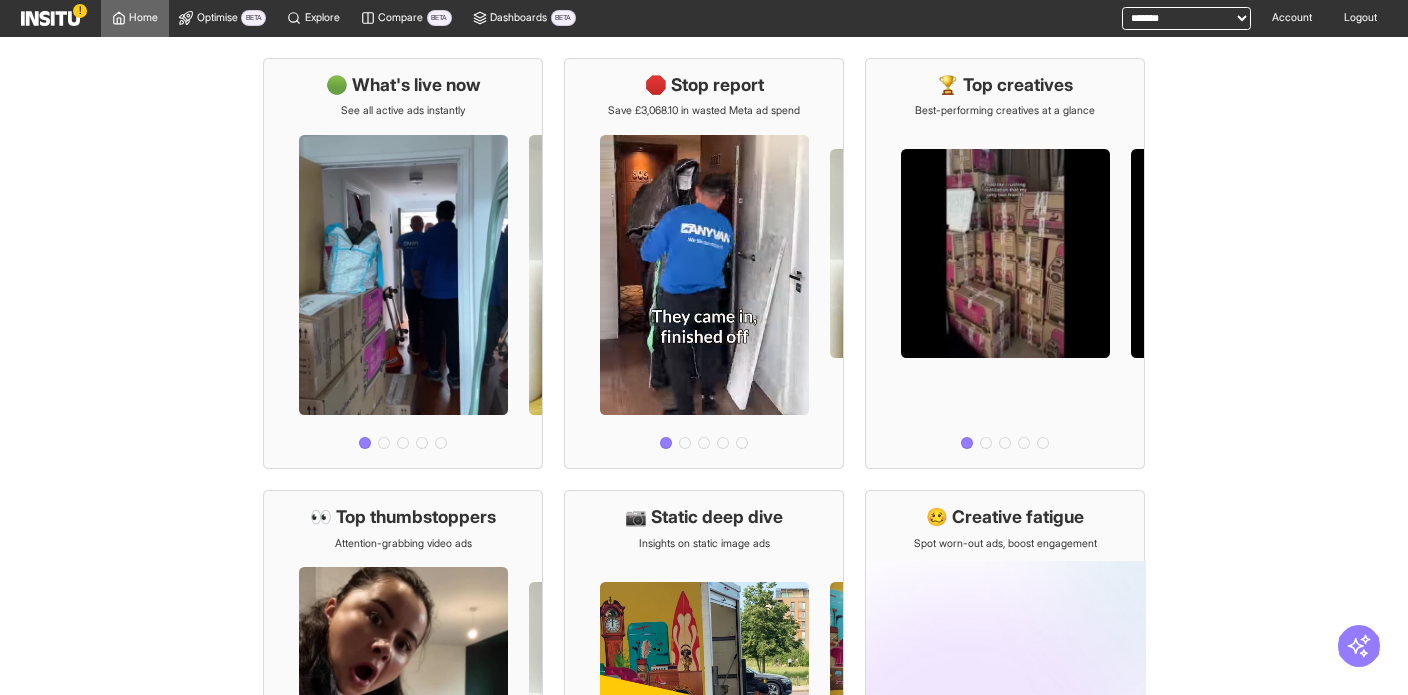 select on "**********" 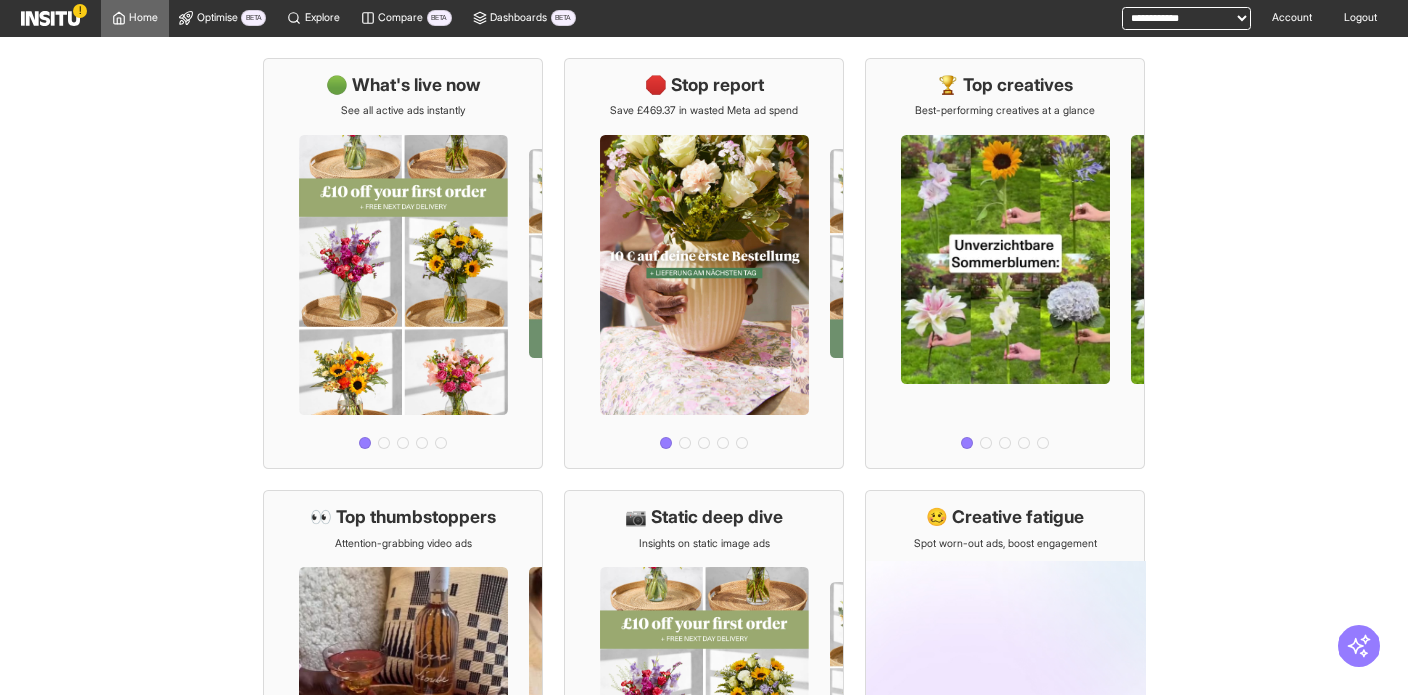 scroll, scrollTop: 0, scrollLeft: 0, axis: both 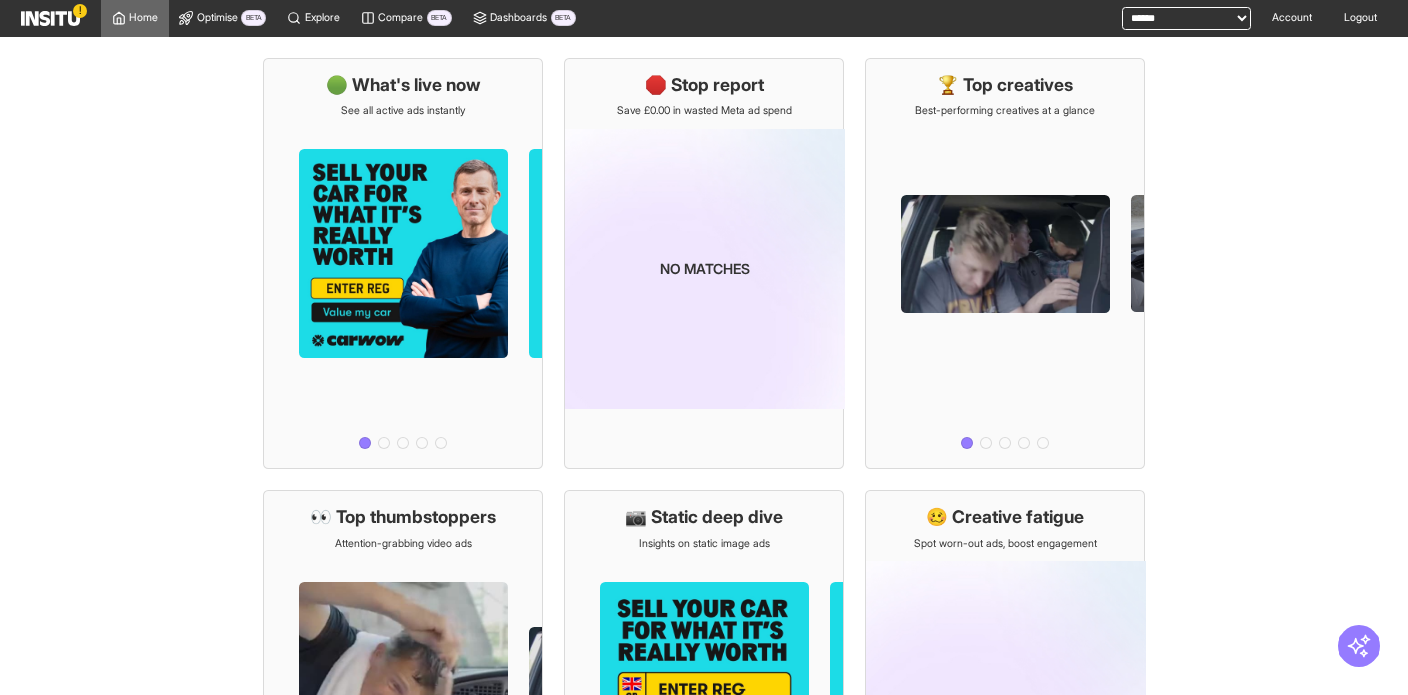 click on "**********" at bounding box center (1186, 18) 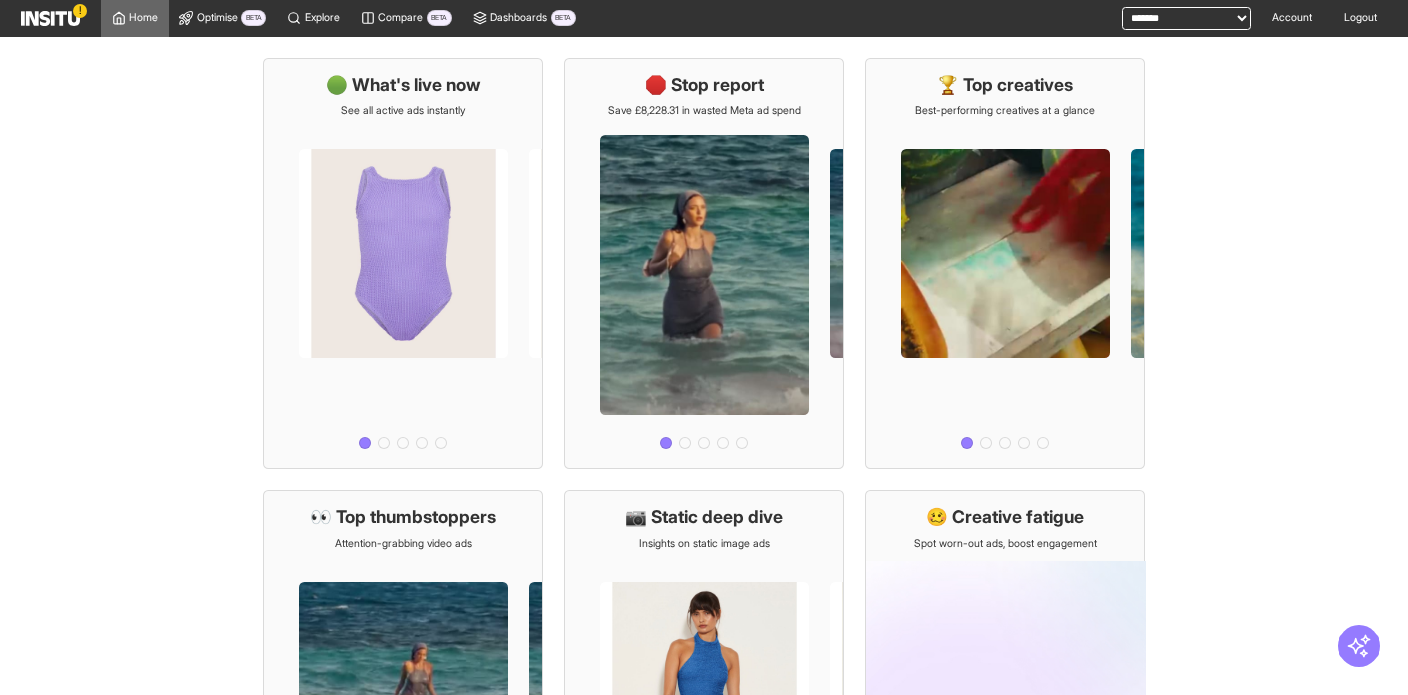scroll, scrollTop: 0, scrollLeft: 0, axis: both 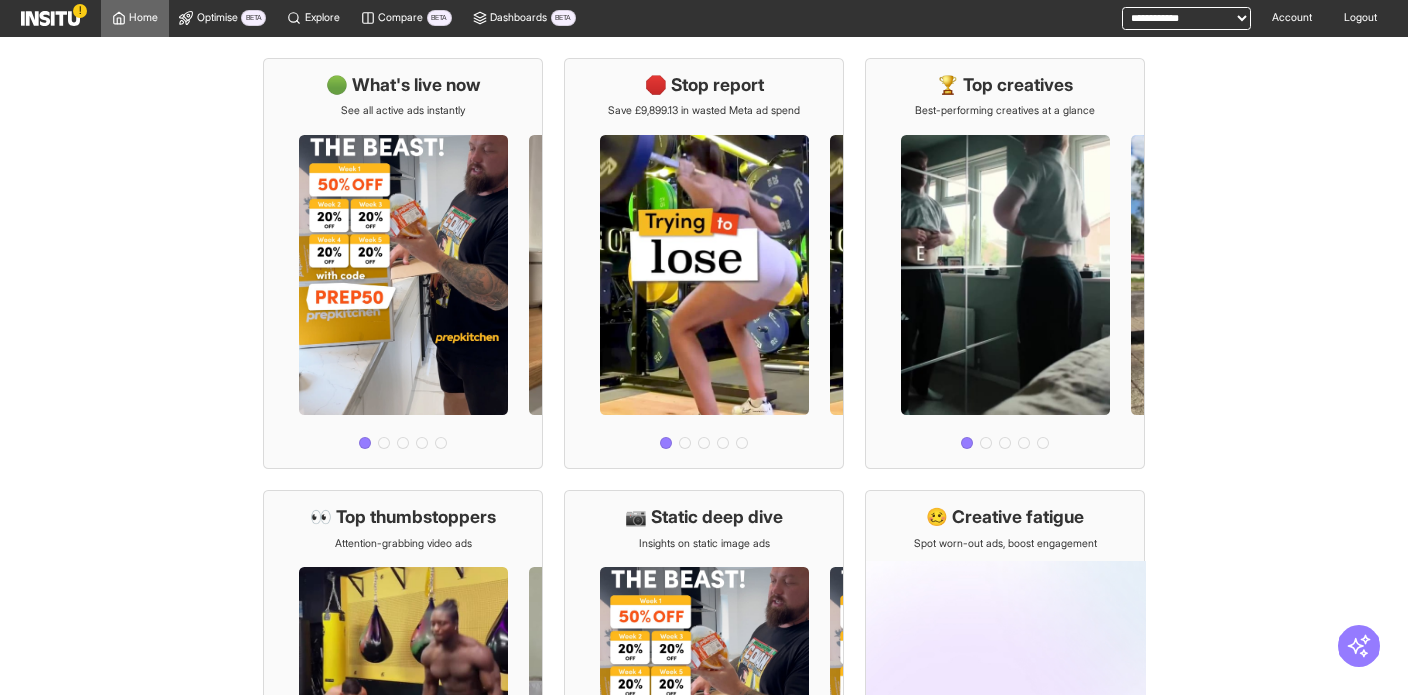 click on "**********" at bounding box center [1186, 18] 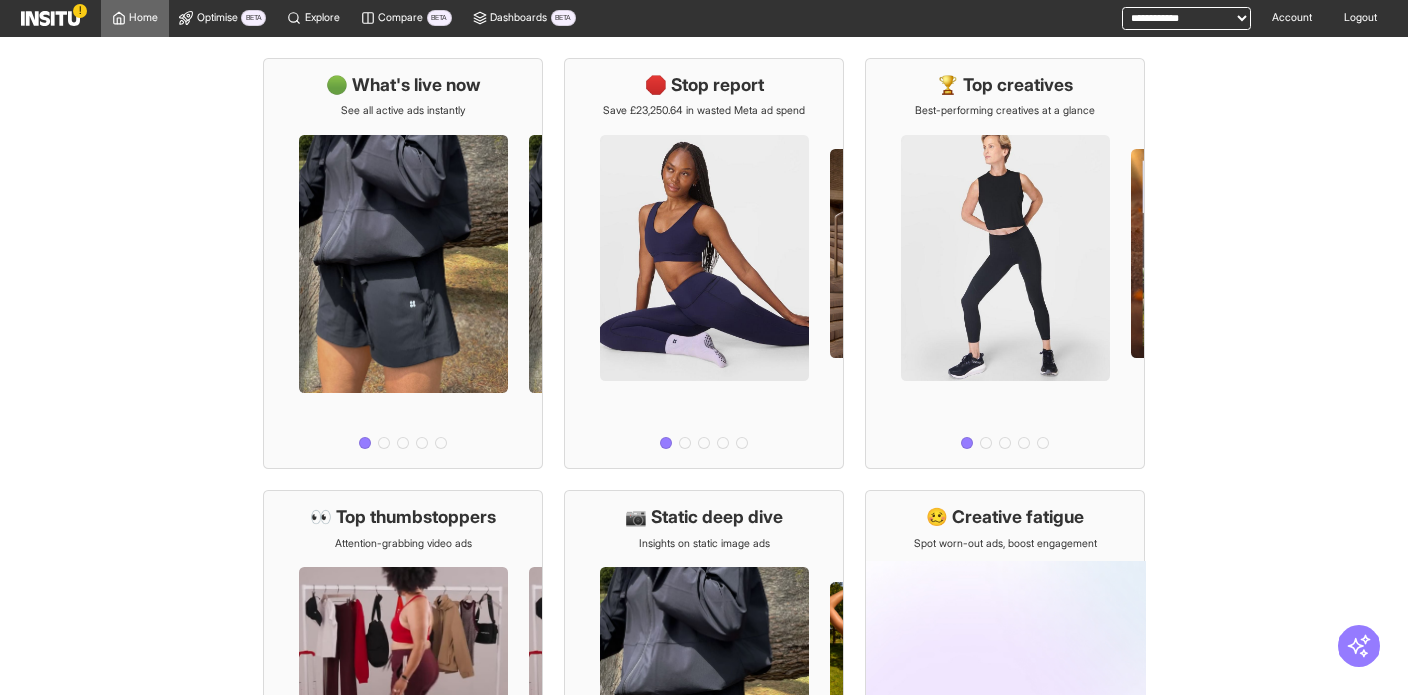 scroll, scrollTop: 0, scrollLeft: 0, axis: both 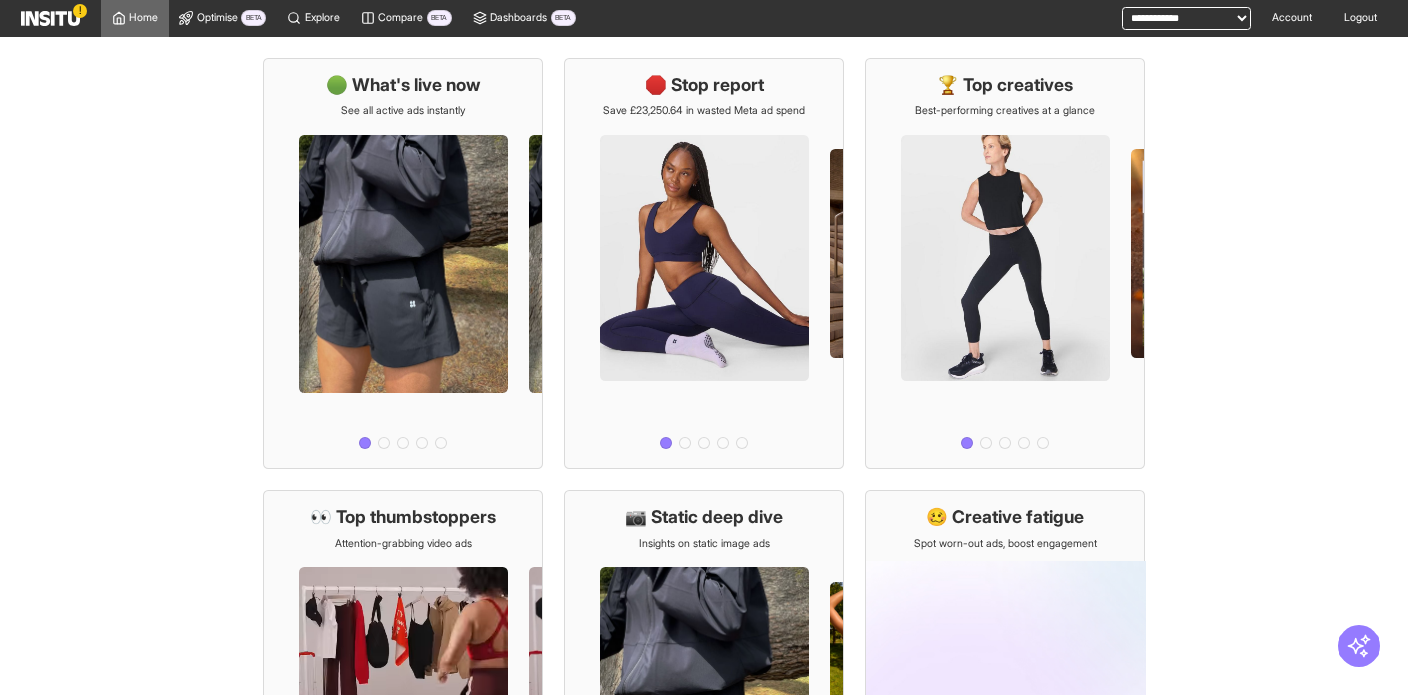 click on "**********" at bounding box center [1186, 18] 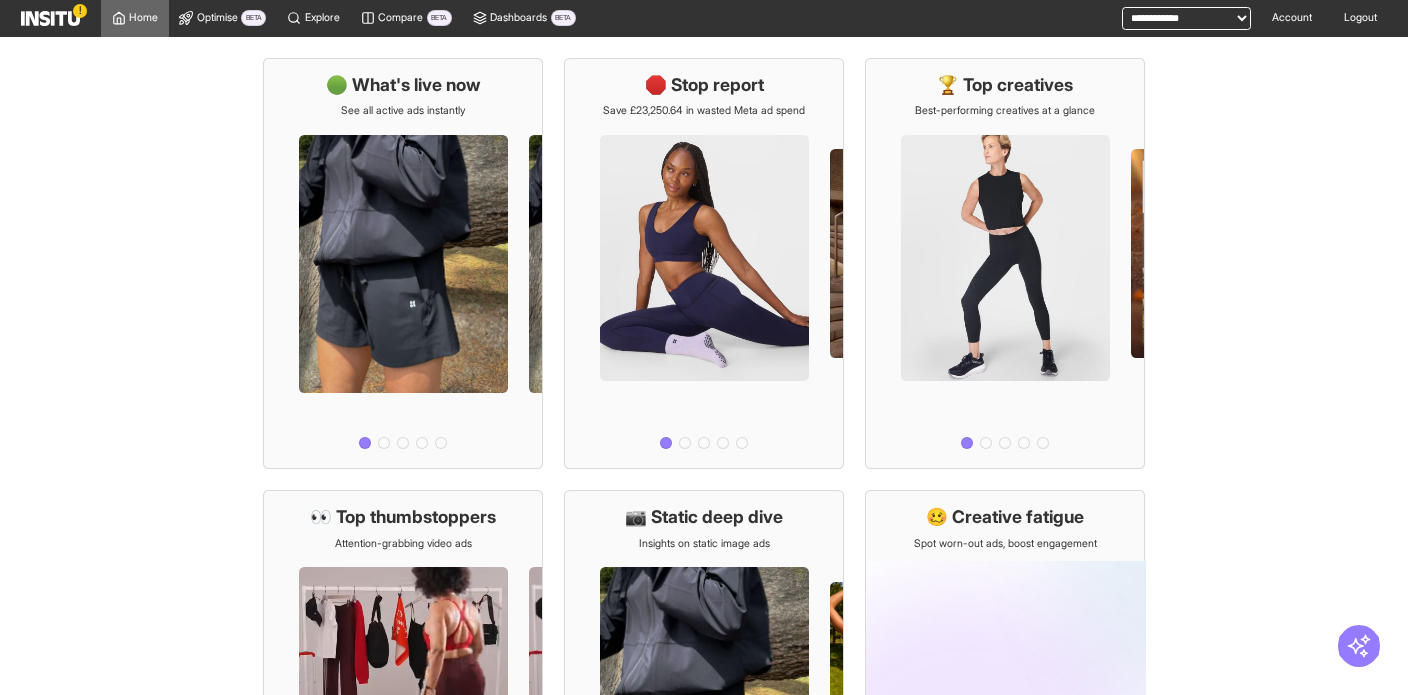 select on "**********" 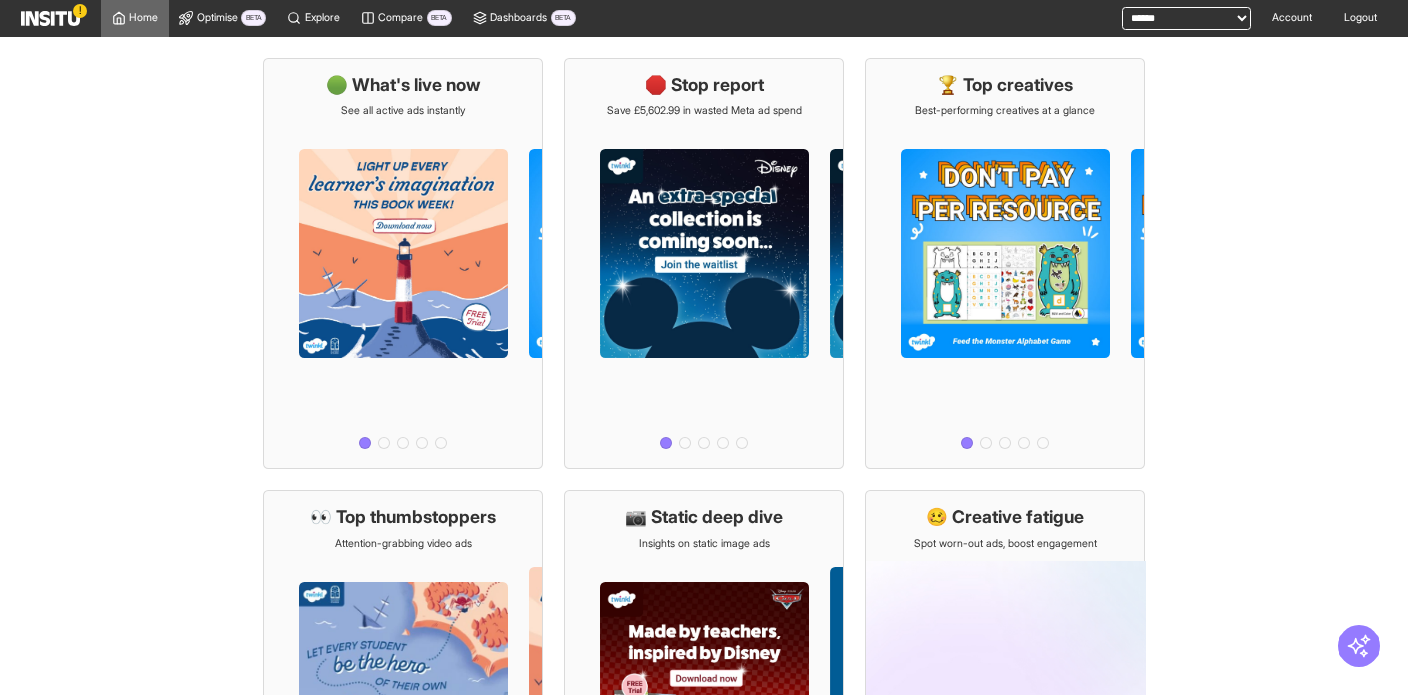 scroll, scrollTop: 0, scrollLeft: 0, axis: both 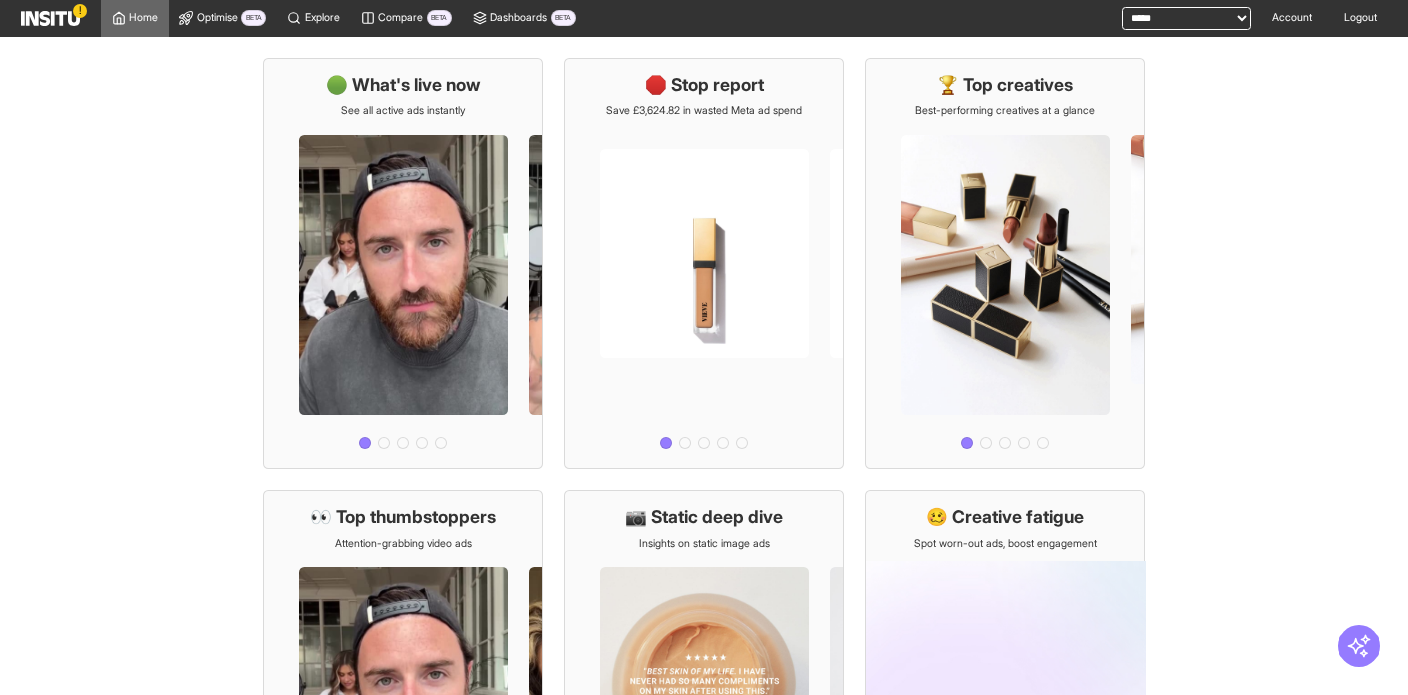 click on "**********" at bounding box center (1186, 18) 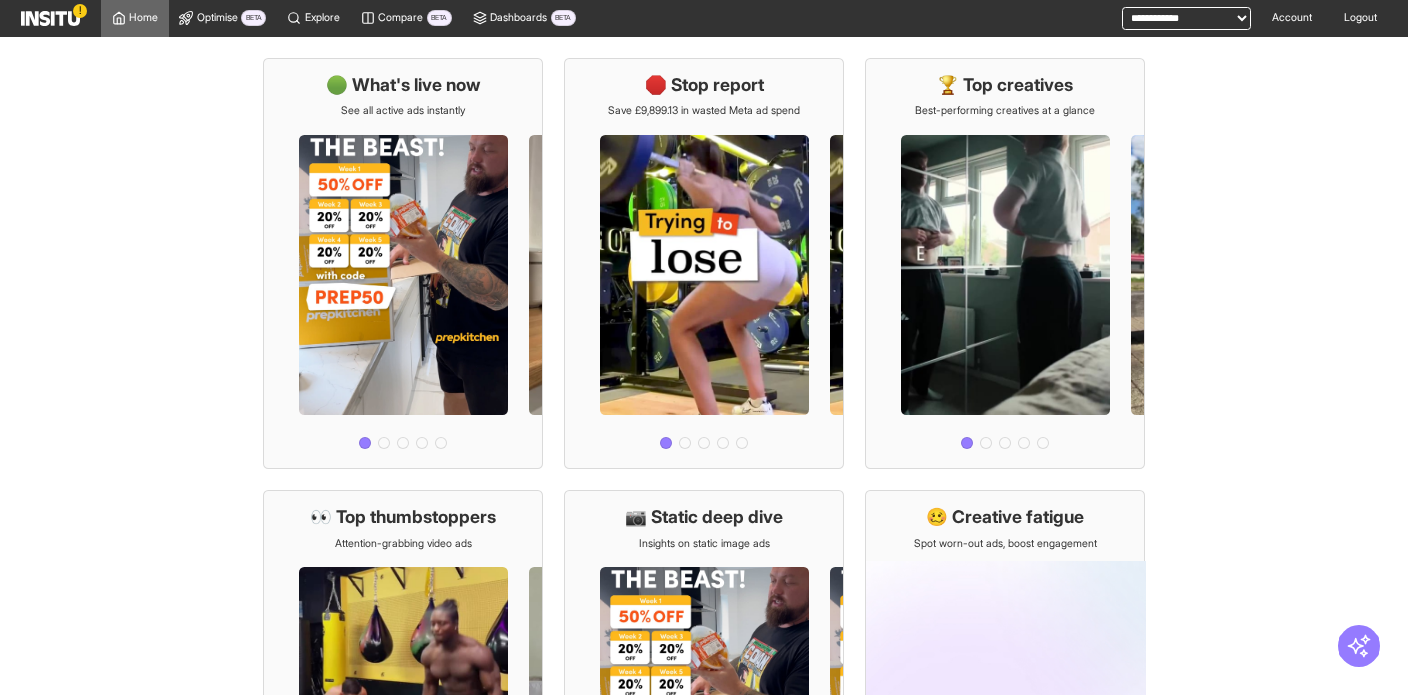 scroll, scrollTop: 0, scrollLeft: 0, axis: both 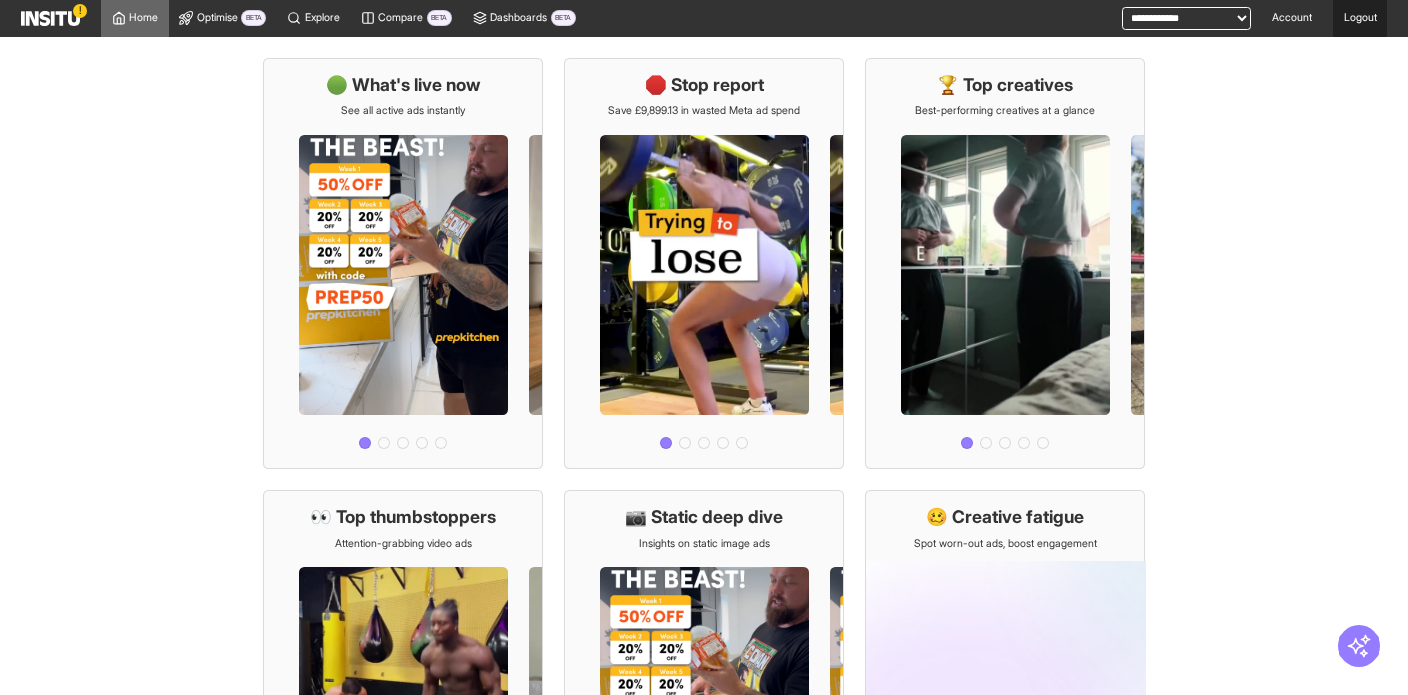 click on "Logout" at bounding box center (1360, 18) 